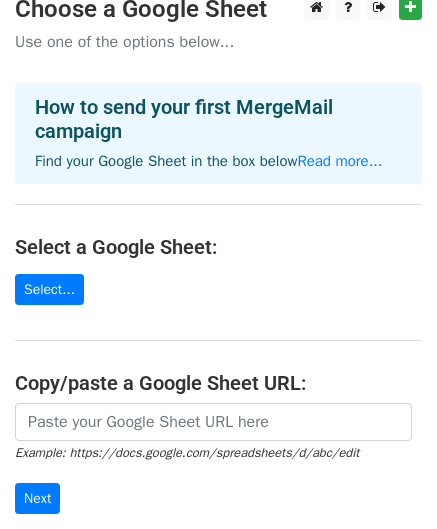 scroll, scrollTop: 0, scrollLeft: 0, axis: both 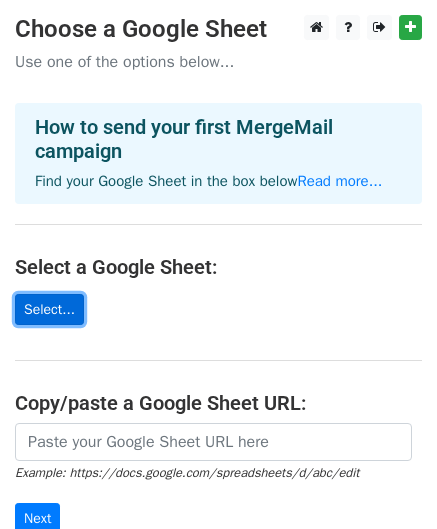 click on "Select..." at bounding box center (49, 309) 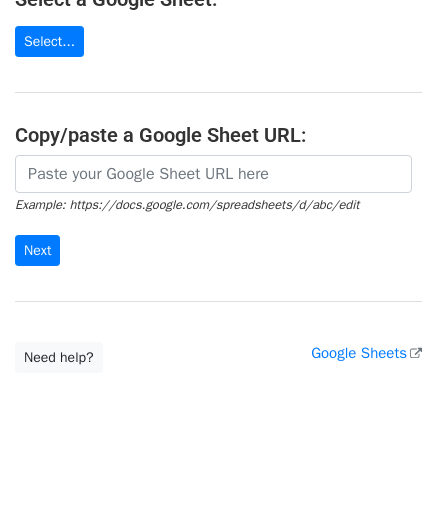 scroll, scrollTop: 0, scrollLeft: 0, axis: both 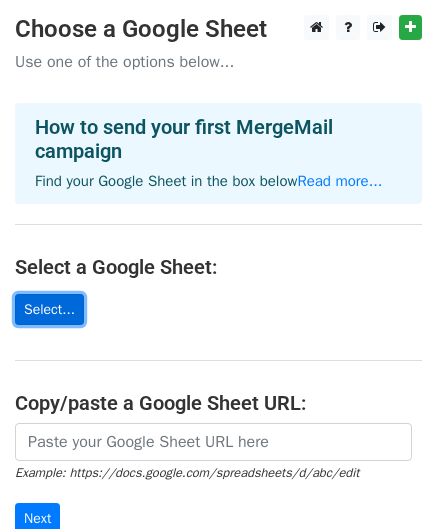 click on "Select..." at bounding box center [49, 309] 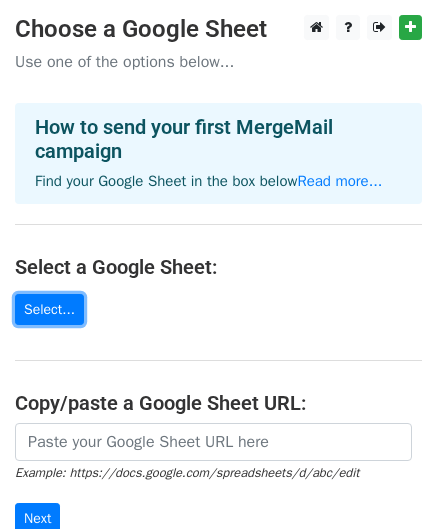 scroll, scrollTop: 1, scrollLeft: 0, axis: vertical 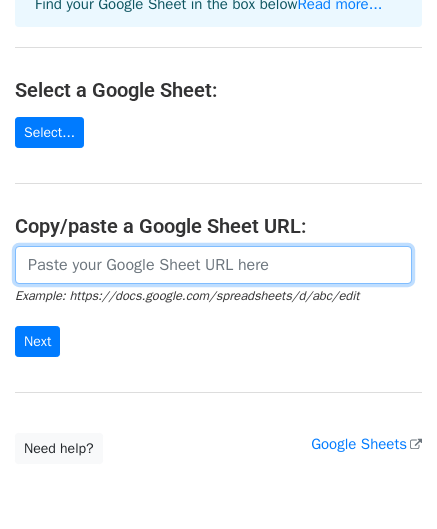click at bounding box center (213, 265) 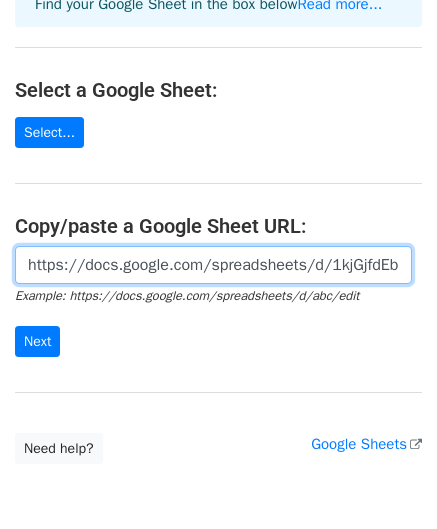 scroll, scrollTop: 0, scrollLeft: 431, axis: horizontal 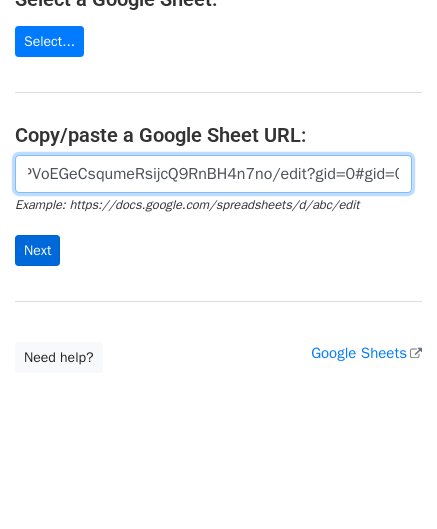 type on "https://docs.google.com/spreadsheets/d/1kjGjfdEbrtUMOciPVoEGeCsqumeRsijcQ9RnBH4n7no/edit?gid=0#gid=0" 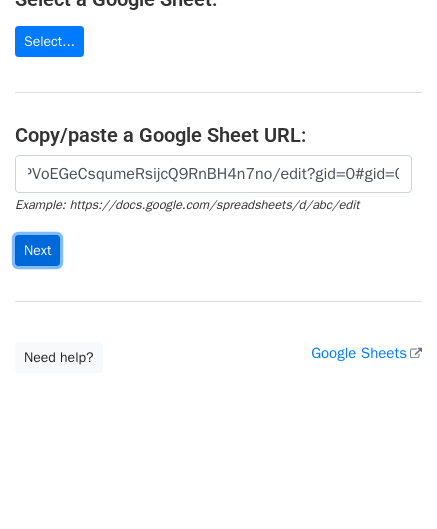 scroll, scrollTop: 0, scrollLeft: 0, axis: both 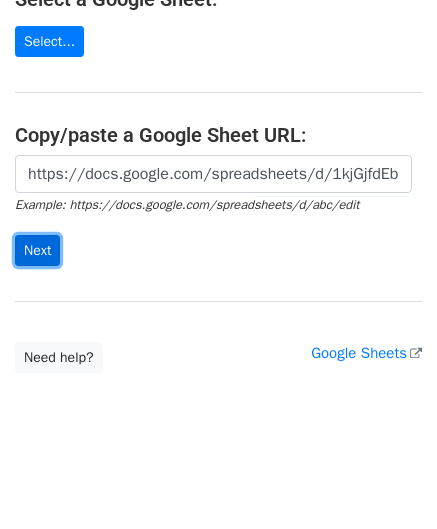 click on "Next" at bounding box center (37, 250) 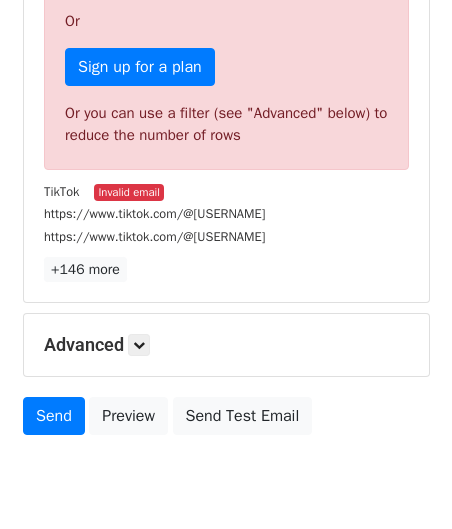 scroll, scrollTop: 648, scrollLeft: 0, axis: vertical 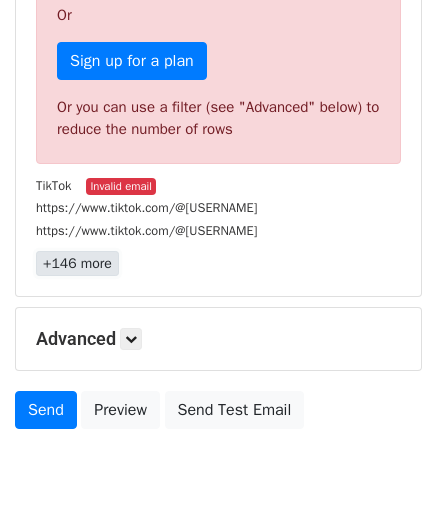 click on "+146 more" at bounding box center (77, 263) 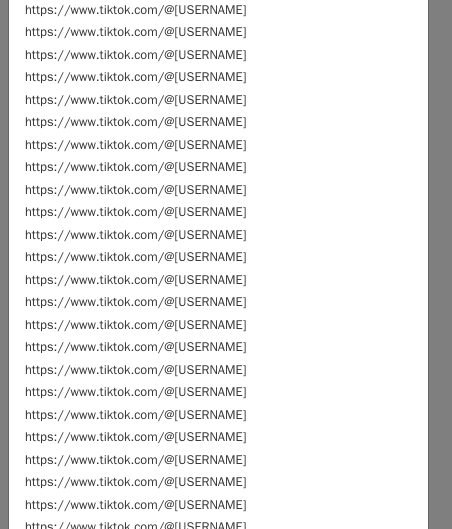 scroll, scrollTop: 3002, scrollLeft: 0, axis: vertical 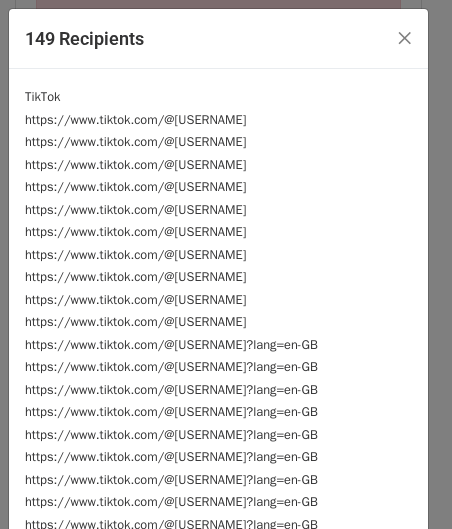 drag, startPoint x: 259, startPoint y: 421, endPoint x: 16, endPoint y: -6, distance: 491.30234 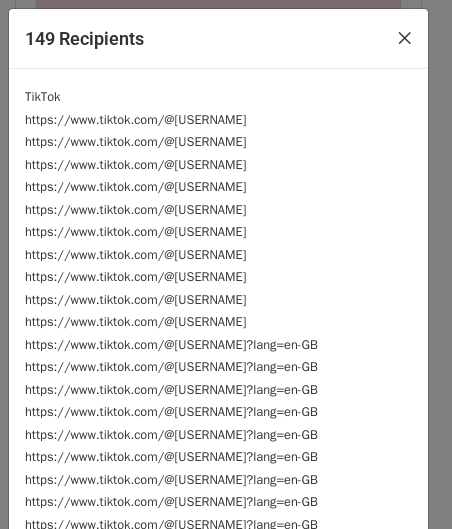 click on "×" at bounding box center [405, 37] 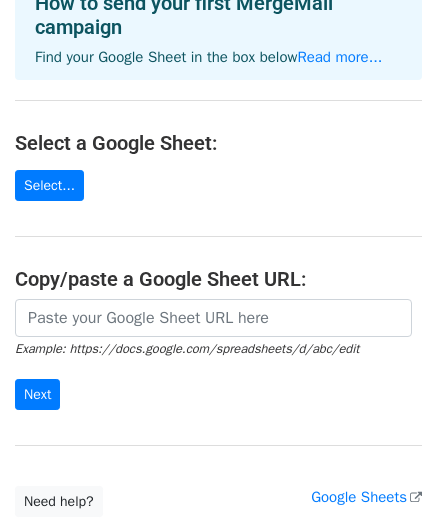 scroll, scrollTop: 140, scrollLeft: 0, axis: vertical 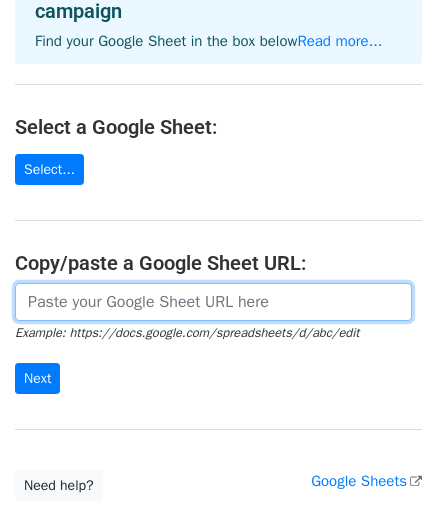 click at bounding box center [213, 302] 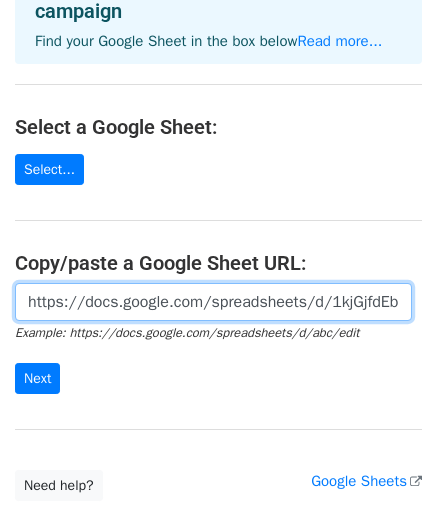 scroll, scrollTop: 0, scrollLeft: 431, axis: horizontal 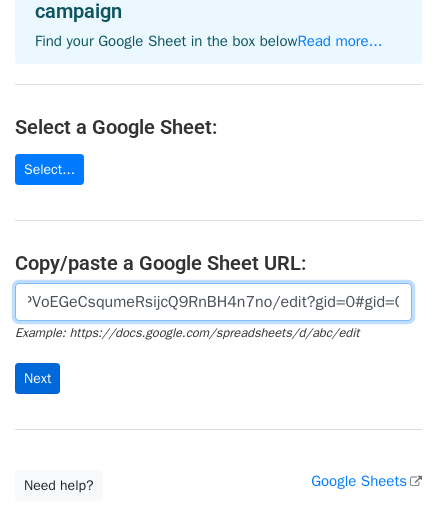 type on "https://docs.google.com/spreadsheets/d/1kjGjfdEbrtUMOciPVoEGeCsqumeRsijcQ9RnBH4n7no/edit?gid=0#gid=0" 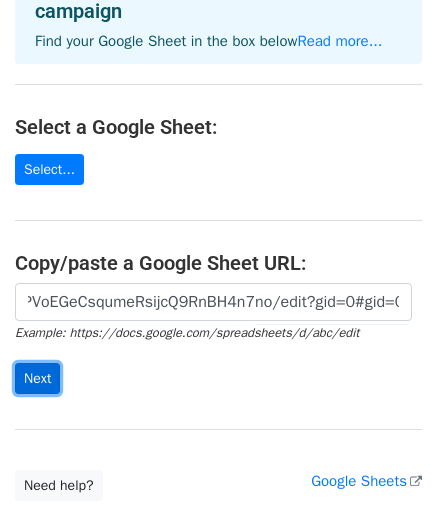 scroll, scrollTop: 0, scrollLeft: 0, axis: both 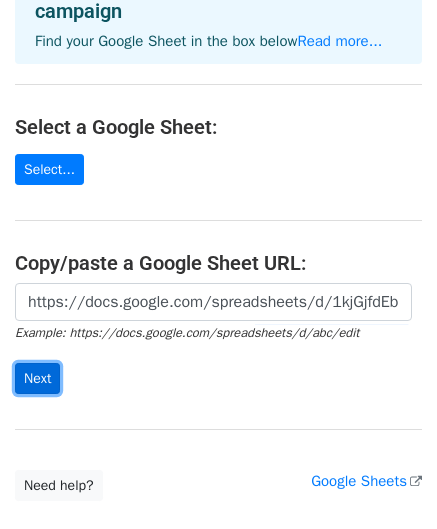 click on "Next" at bounding box center (37, 378) 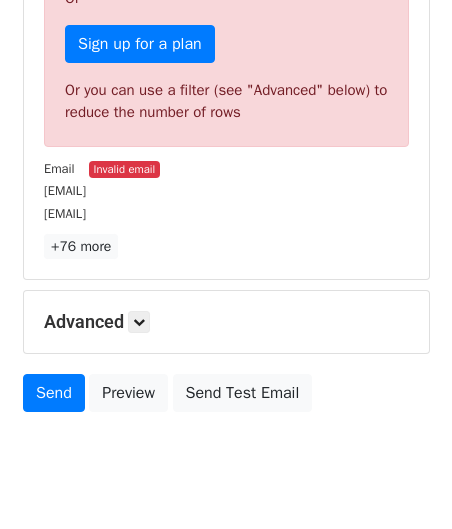 scroll, scrollTop: 712, scrollLeft: 0, axis: vertical 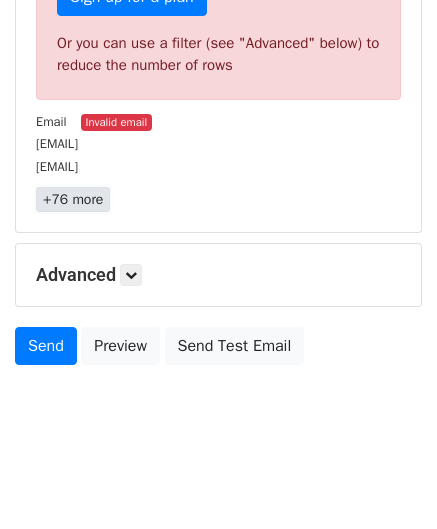 click on "+76 more" at bounding box center [73, 199] 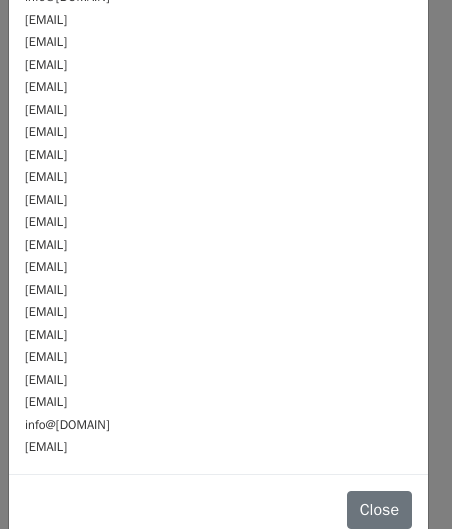 scroll, scrollTop: 1427, scrollLeft: 0, axis: vertical 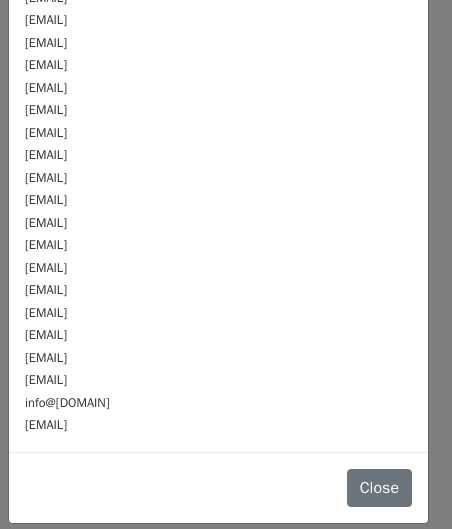 drag, startPoint x: 186, startPoint y: 424, endPoint x: 26, endPoint y: 99, distance: 362.2499 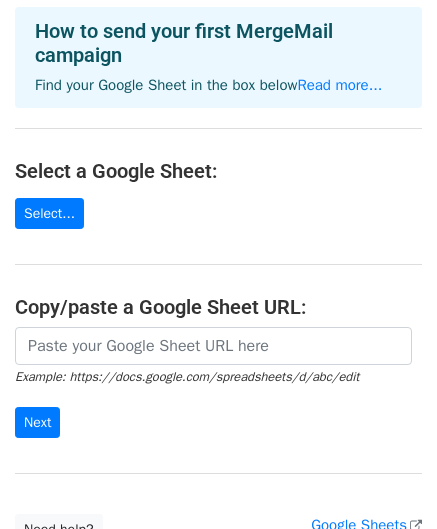 scroll, scrollTop: 104, scrollLeft: 0, axis: vertical 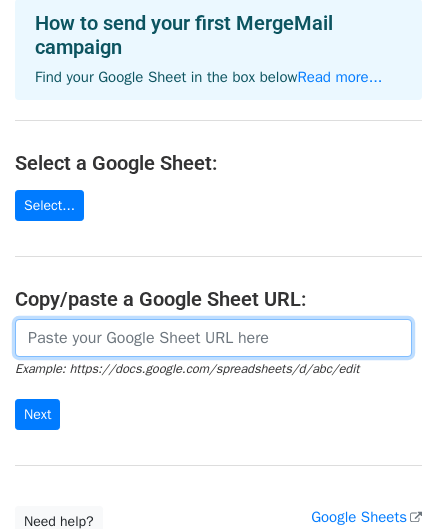 click at bounding box center (213, 338) 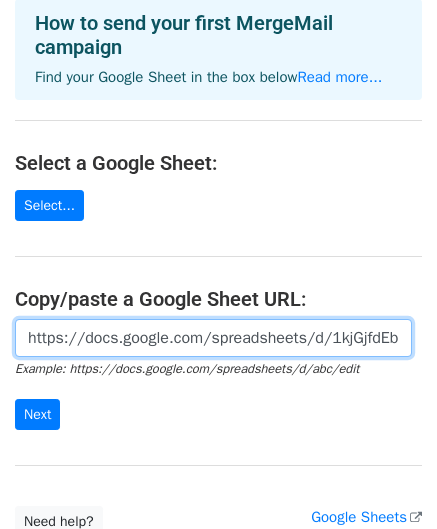scroll, scrollTop: 0, scrollLeft: 431, axis: horizontal 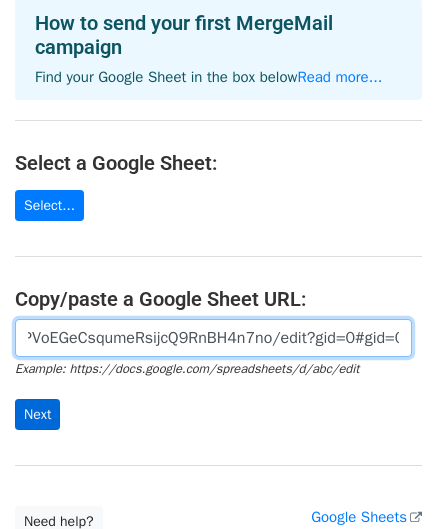 type on "https://docs.google.com/spreadsheets/d/1kjGjfdEbrtUMOciPVoEGeCsqumeRsijcQ9RnBH4n7no/edit?gid=0#gid=0" 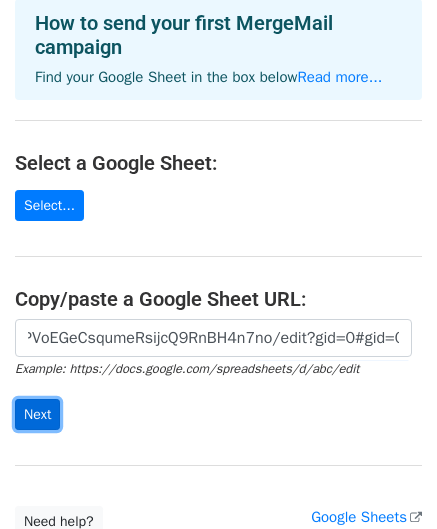 scroll, scrollTop: 0, scrollLeft: 0, axis: both 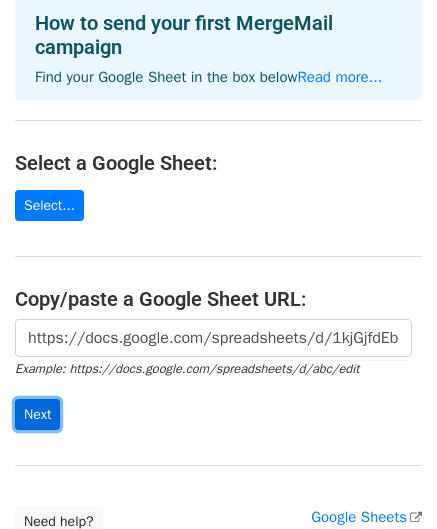 click on "Next" at bounding box center (37, 414) 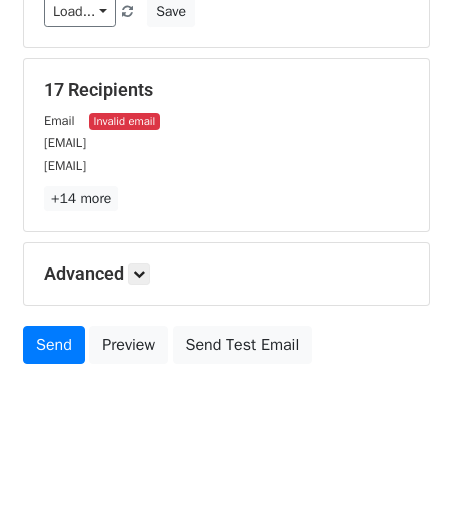 scroll, scrollTop: 323, scrollLeft: 0, axis: vertical 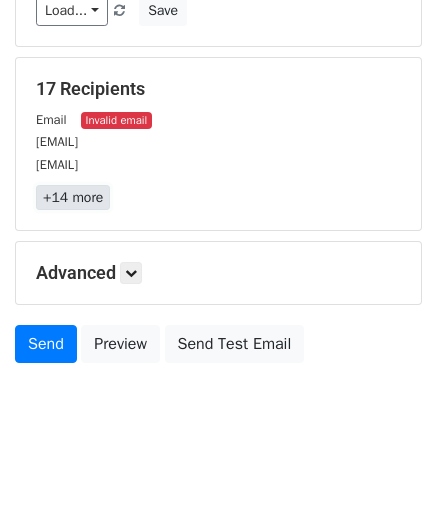 click on "+14 more" at bounding box center (73, 197) 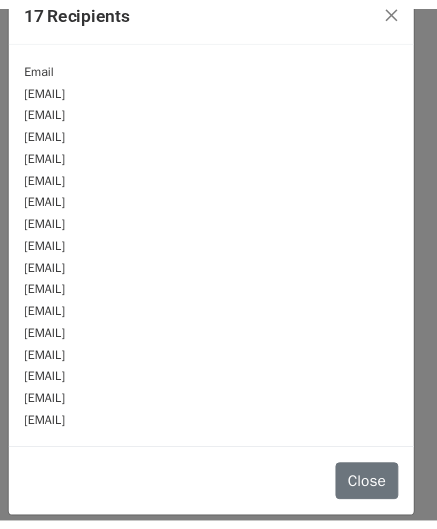 scroll, scrollTop: 0, scrollLeft: 0, axis: both 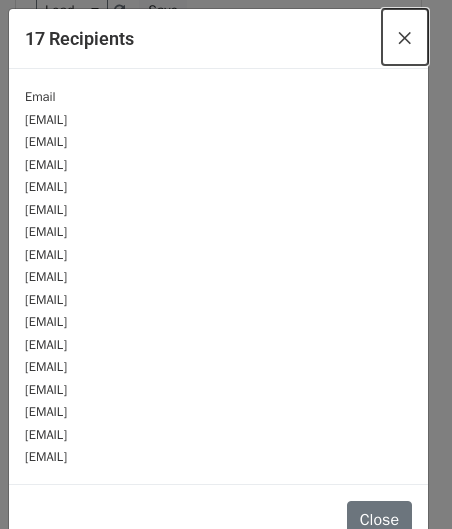 click on "×" at bounding box center (405, 37) 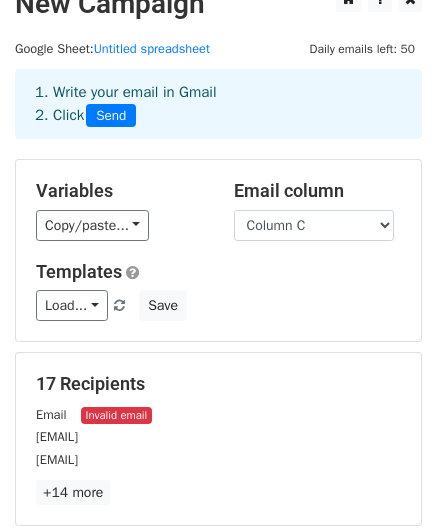 scroll, scrollTop: 0, scrollLeft: 0, axis: both 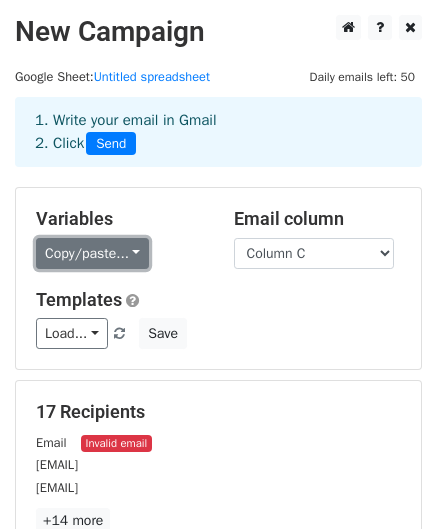 click on "Copy/paste..." at bounding box center [92, 253] 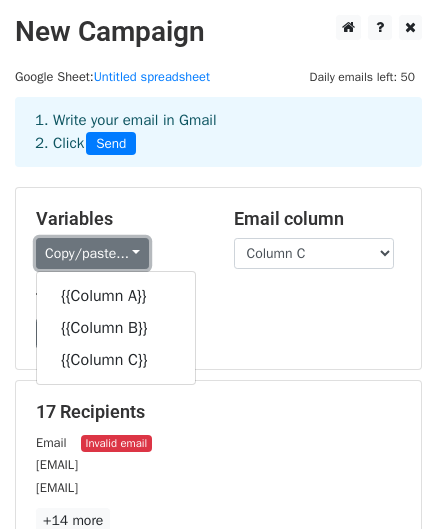 click on "Copy/paste..." at bounding box center [92, 253] 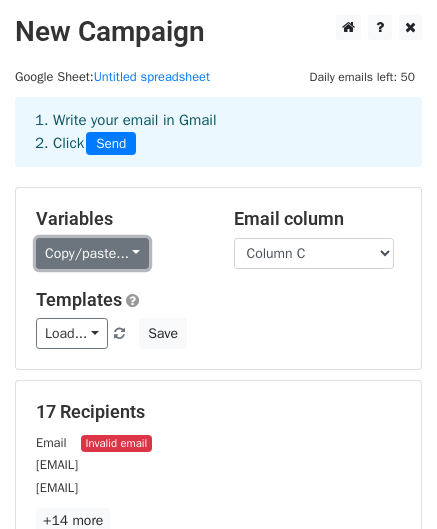 click on "Copy/paste..." at bounding box center (92, 253) 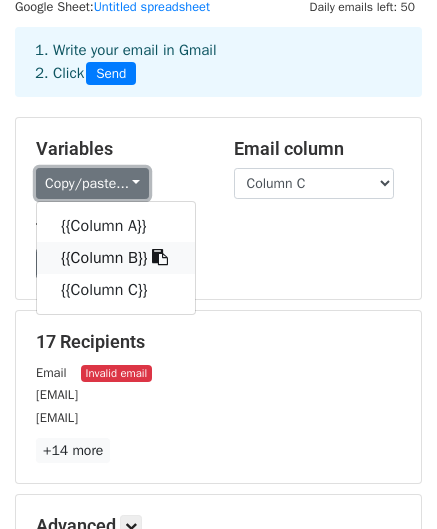 scroll, scrollTop: 68, scrollLeft: 0, axis: vertical 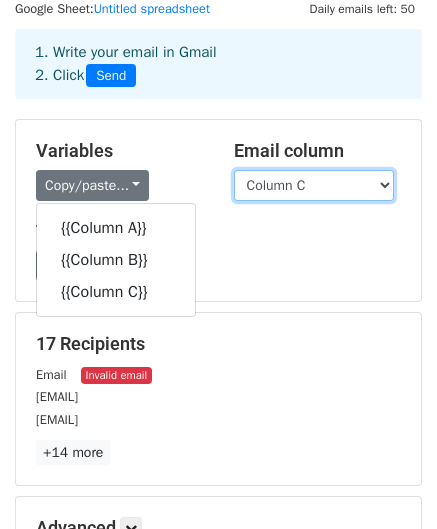 click on "Column A
Column B
Column C" at bounding box center [314, 185] 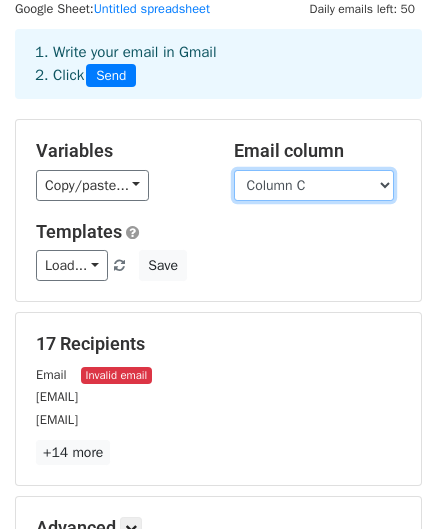 click on "Column A
Column B
Column C" at bounding box center [314, 185] 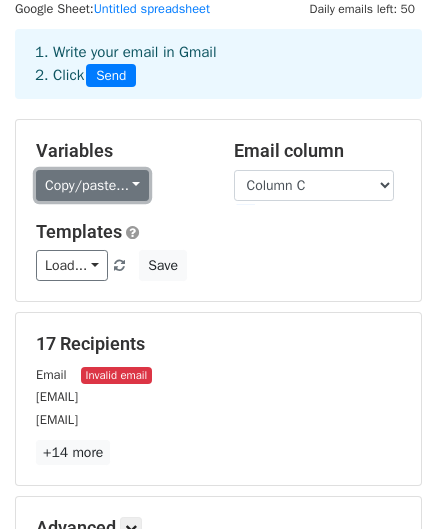click on "Copy/paste..." at bounding box center (92, 185) 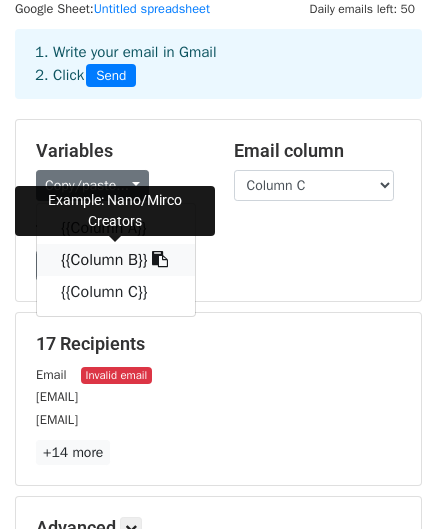 click on "{{Column B}}" at bounding box center (116, 260) 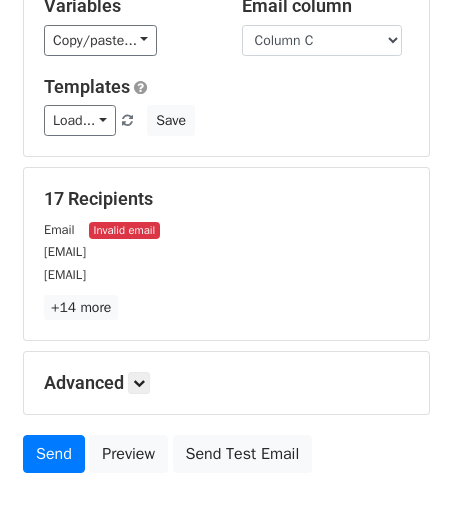 scroll, scrollTop: 214, scrollLeft: 0, axis: vertical 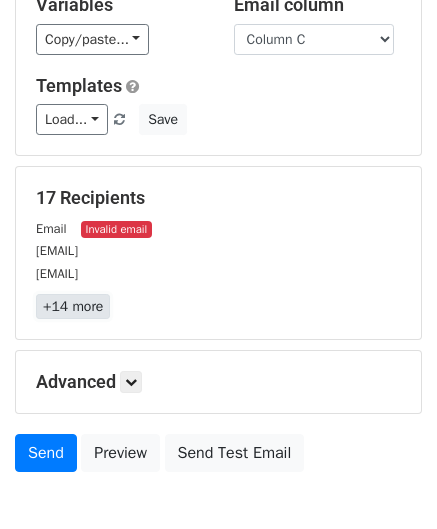 click on "+14 more" at bounding box center (73, 306) 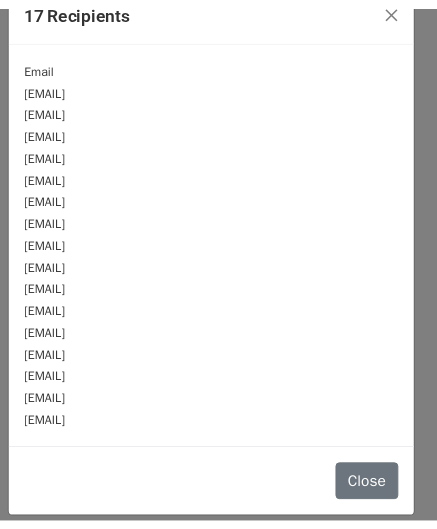 scroll, scrollTop: 0, scrollLeft: 0, axis: both 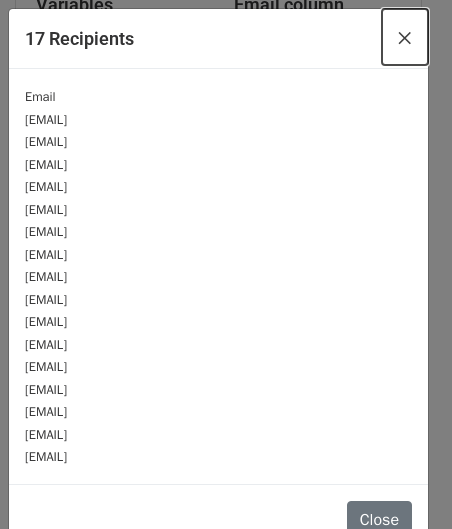 click on "×" at bounding box center (405, 37) 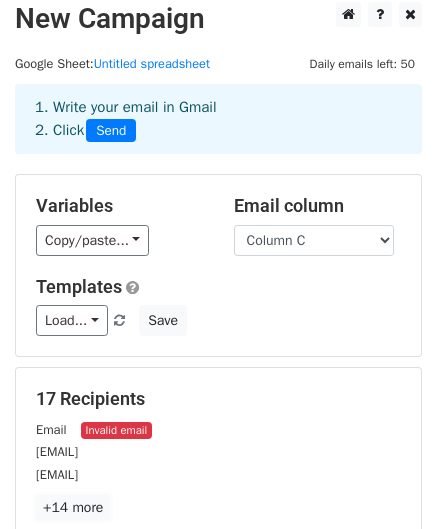 scroll, scrollTop: 0, scrollLeft: 0, axis: both 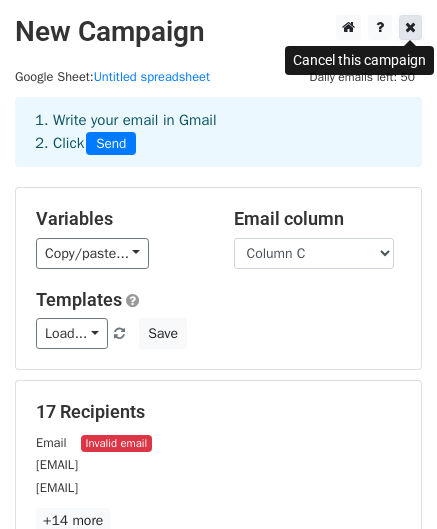 click at bounding box center (410, 27) 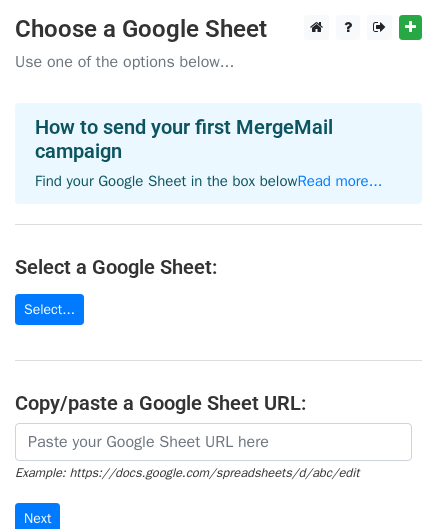 scroll, scrollTop: 0, scrollLeft: 0, axis: both 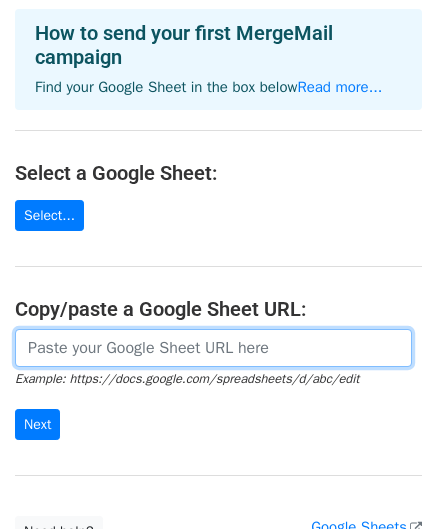 click at bounding box center (213, 348) 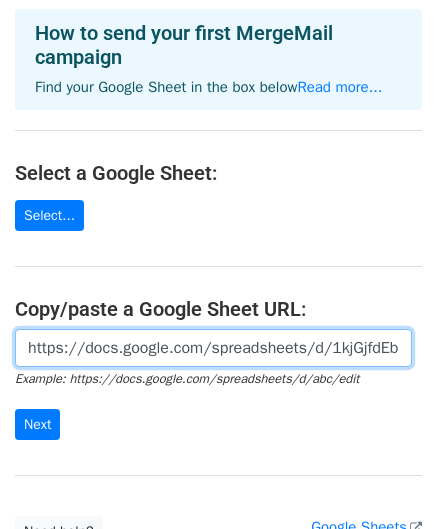 scroll, scrollTop: 0, scrollLeft: 431, axis: horizontal 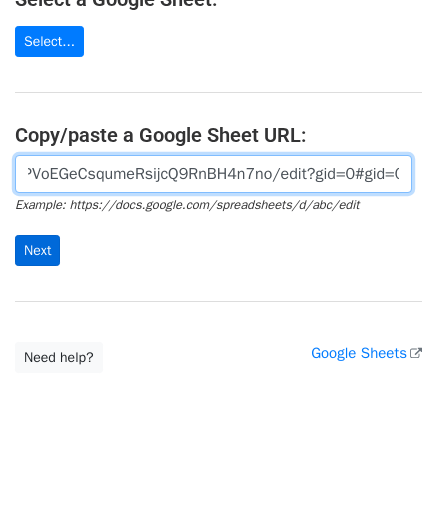 type on "https://docs.google.com/spreadsheets/d/1kjGjfdEbrtUMOciPVoEGeCsqumeRsijcQ9RnBH4n7no/edit?gid=0#gid=0" 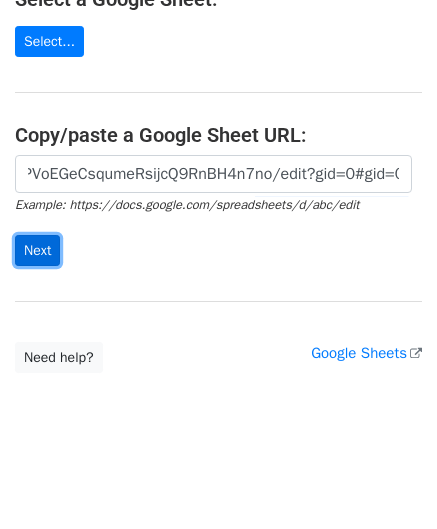 scroll, scrollTop: 0, scrollLeft: 0, axis: both 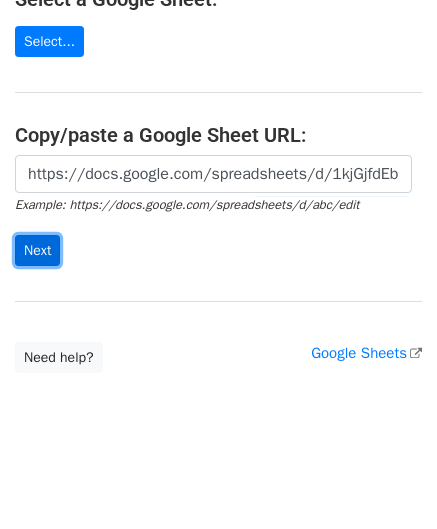 click on "Next" at bounding box center [37, 250] 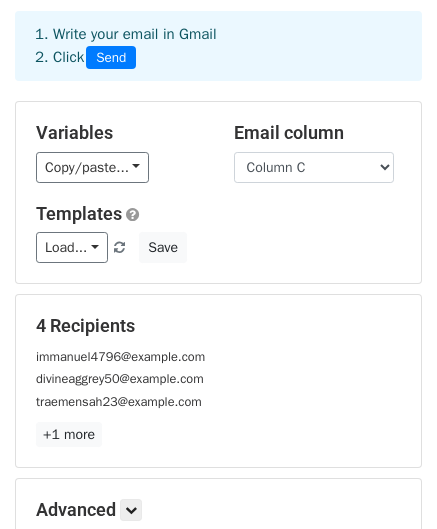 scroll, scrollTop: 108, scrollLeft: 0, axis: vertical 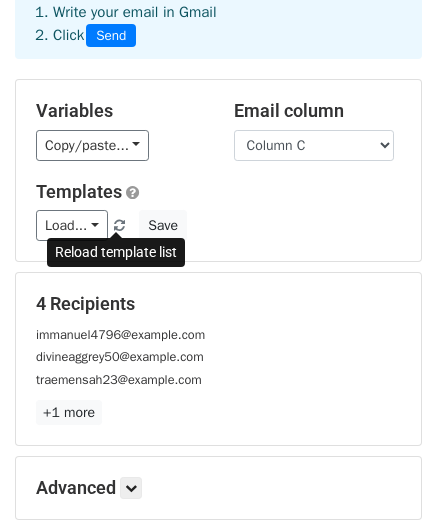 click at bounding box center (119, 226) 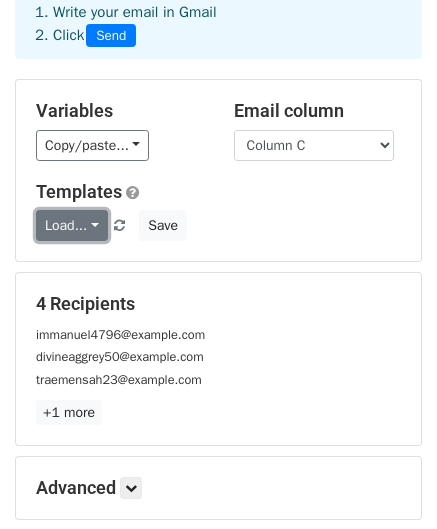 click on "Load..." at bounding box center [72, 225] 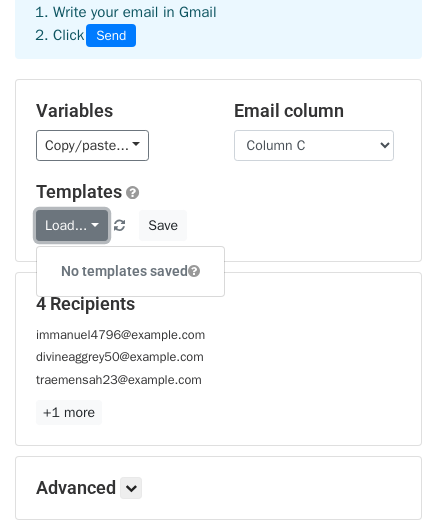 click on "Load..." at bounding box center (72, 225) 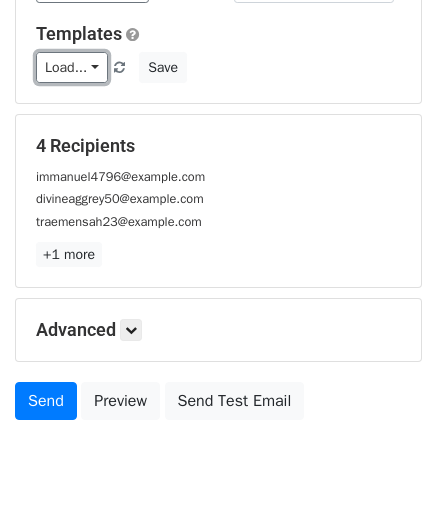 scroll, scrollTop: 323, scrollLeft: 0, axis: vertical 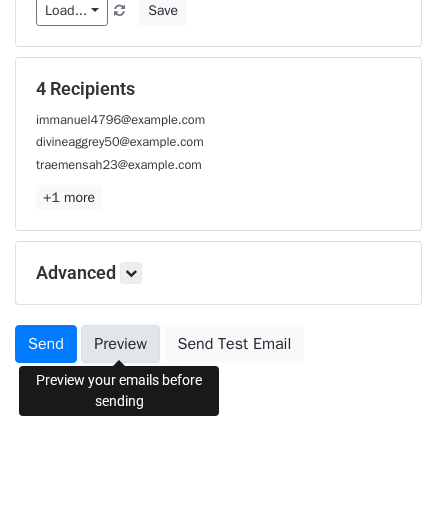 click on "Preview" at bounding box center [120, 344] 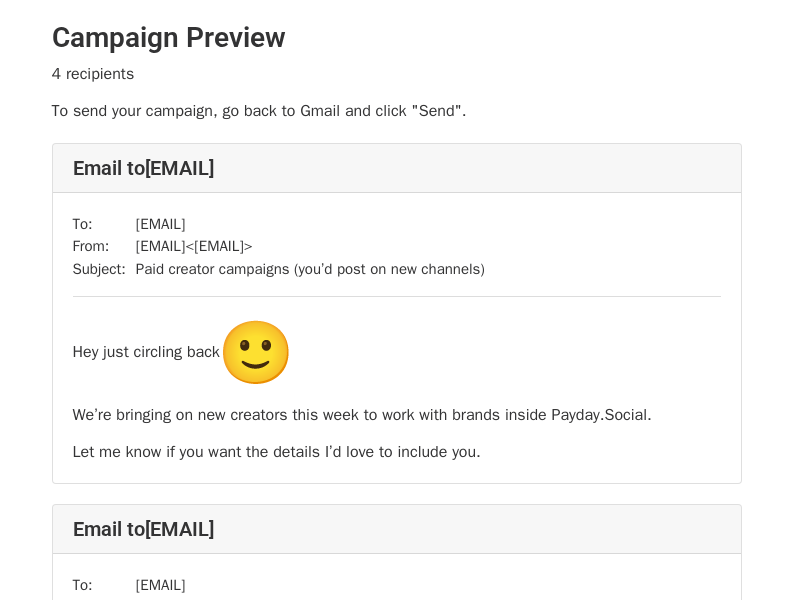 scroll, scrollTop: 0, scrollLeft: 0, axis: both 